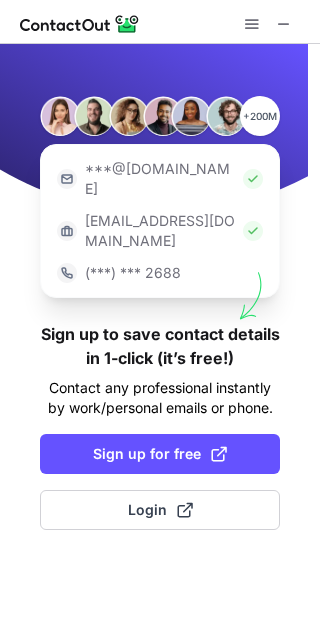 scroll, scrollTop: 0, scrollLeft: 0, axis: both 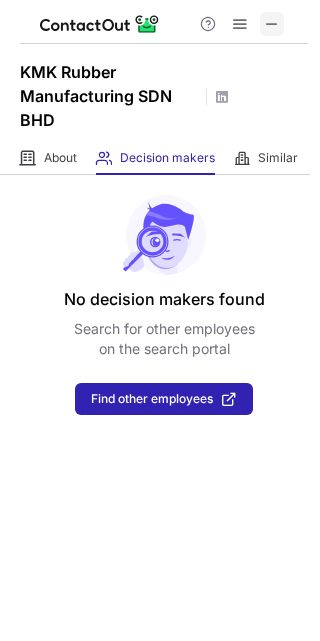 drag, startPoint x: 278, startPoint y: 24, endPoint x: 261, endPoint y: 27, distance: 17.262676 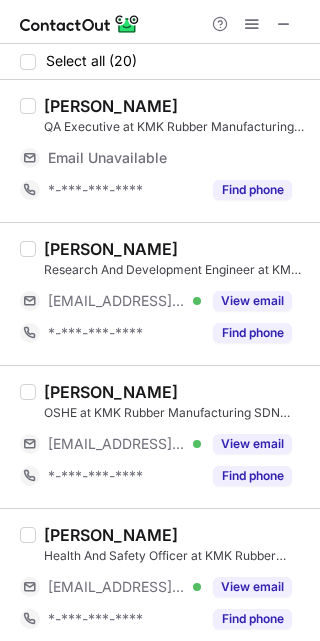 click on "View email" at bounding box center (252, 301) 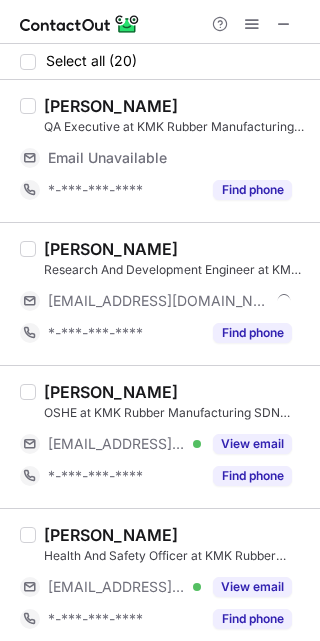 click on "[PERSON_NAME]" at bounding box center (111, 249) 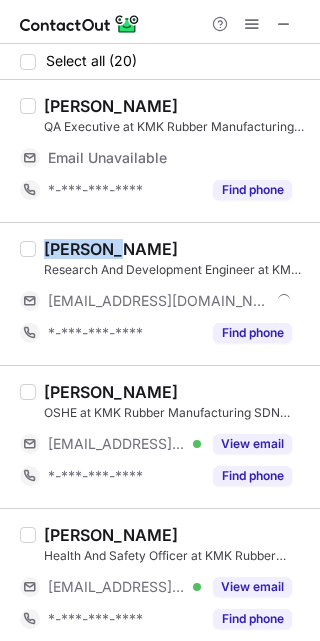 copy on "[PERSON_NAME]" 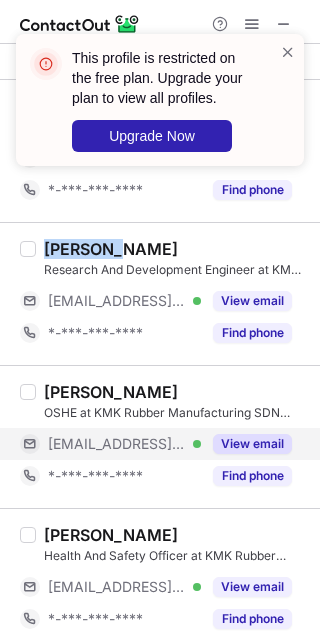 click on "View email" at bounding box center [252, 444] 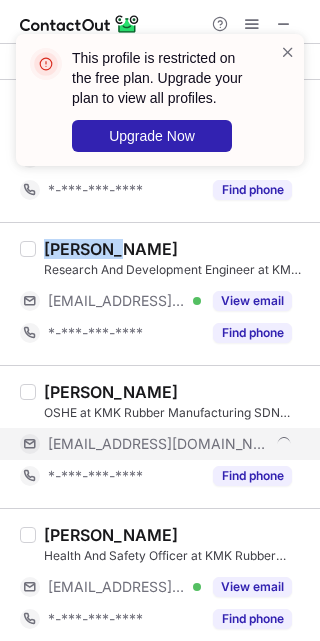scroll, scrollTop: 150, scrollLeft: 0, axis: vertical 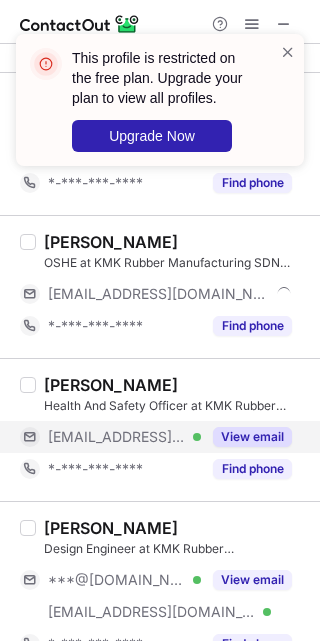 click on "View email" at bounding box center [252, 437] 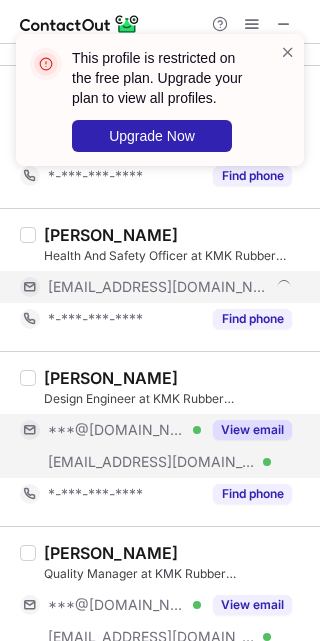 click on "View email" at bounding box center [246, 430] 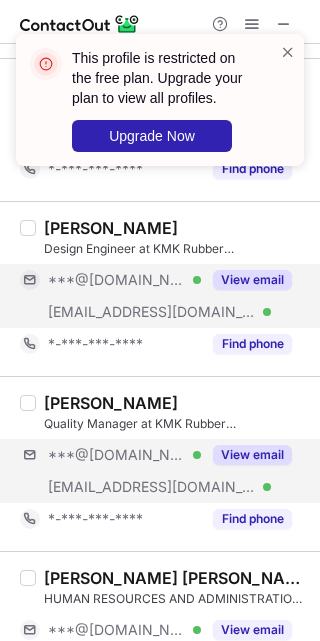 click on "***@[DOMAIN_NAME] Verified [EMAIL_ADDRESS][DOMAIN_NAME] Verified View email" at bounding box center (164, 471) 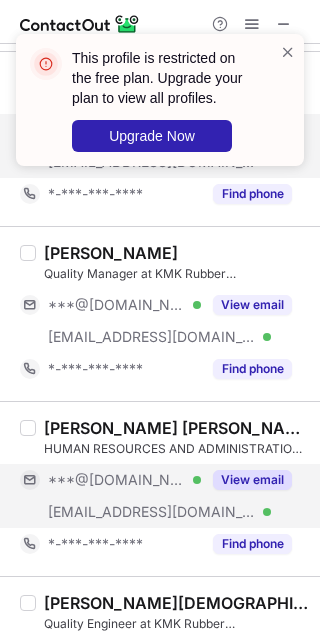 click on "View email" at bounding box center (252, 480) 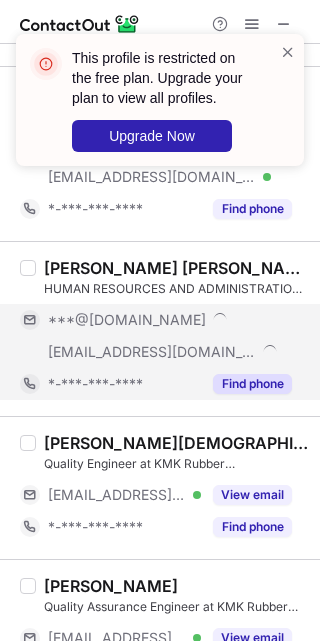 scroll, scrollTop: 868, scrollLeft: 0, axis: vertical 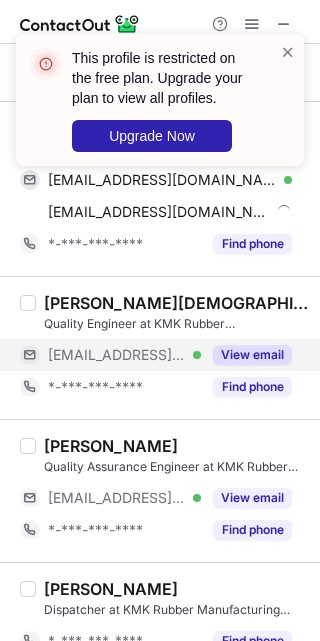 click on "View email" at bounding box center (252, 355) 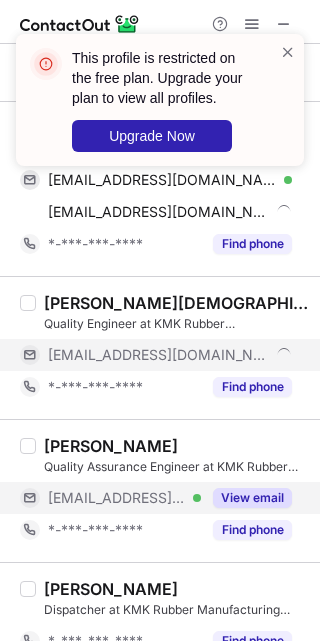 click on "View email" at bounding box center (252, 498) 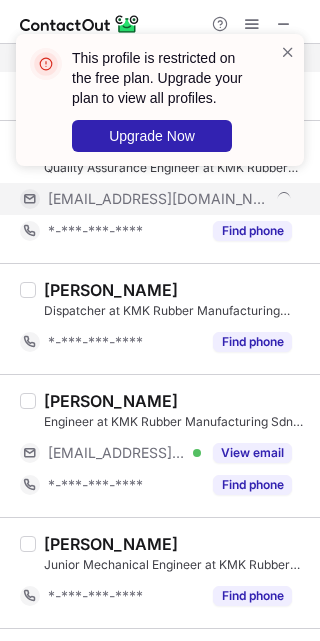 scroll, scrollTop: 1168, scrollLeft: 0, axis: vertical 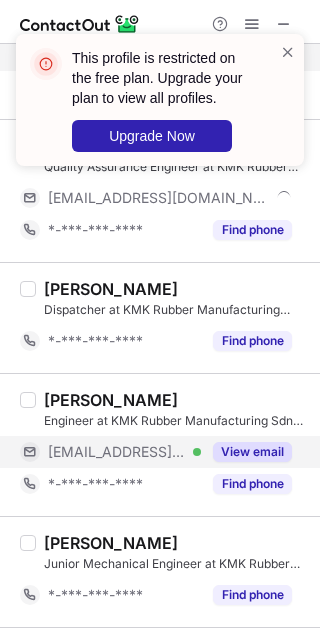 click on "View email" at bounding box center (252, 452) 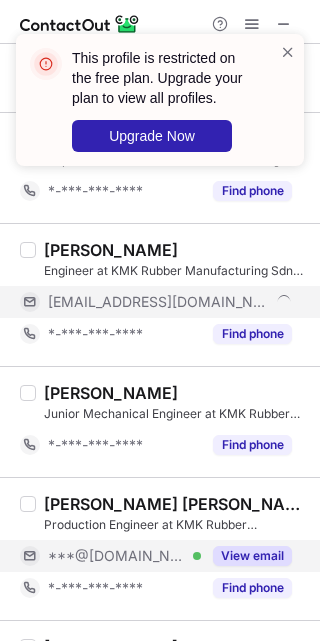 click on "View email" at bounding box center (252, 556) 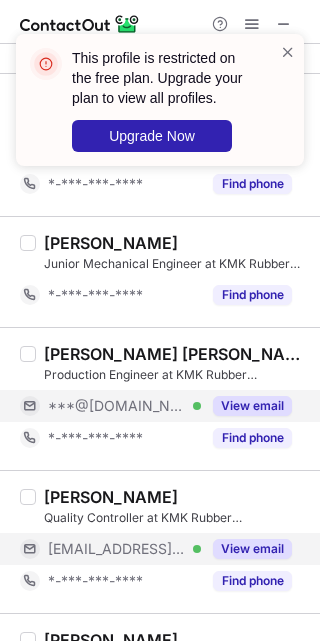 click on "View email" at bounding box center (252, 549) 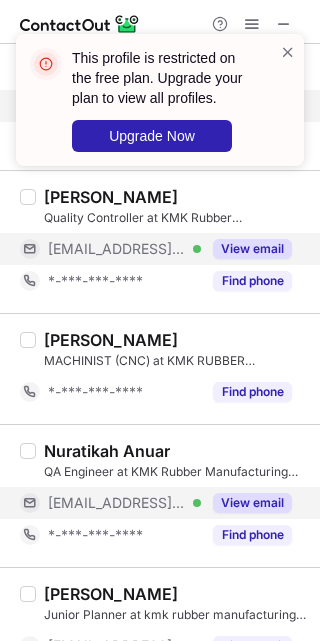 click on "View email" at bounding box center [246, 503] 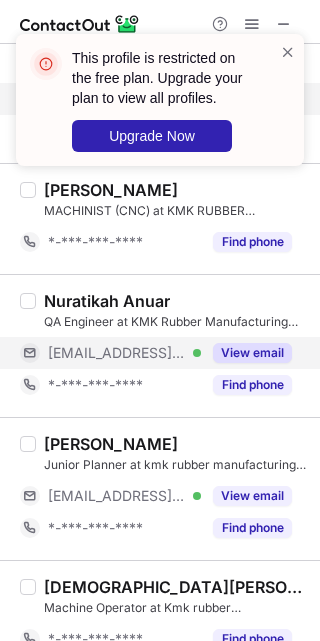 click on "[PERSON_NAME] najwa Junior Planner at kmk rubber manufacturing sdn bhd [EMAIL_ADDRESS][DOMAIN_NAME] Verified View email *-***-***-**** Find phone" at bounding box center [172, 489] 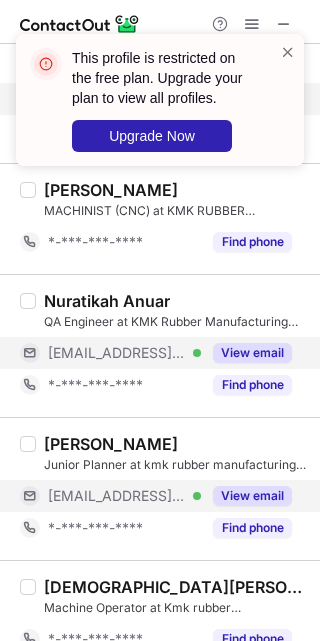 scroll, scrollTop: 2068, scrollLeft: 0, axis: vertical 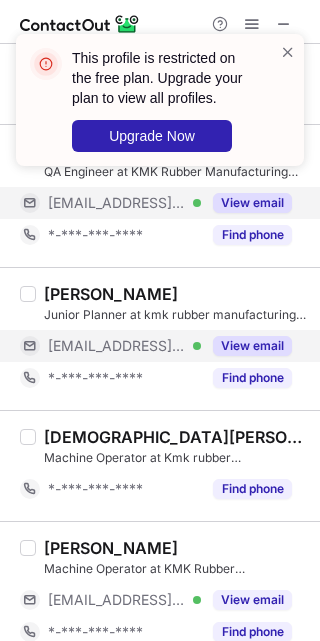 click on "View email" at bounding box center [252, 346] 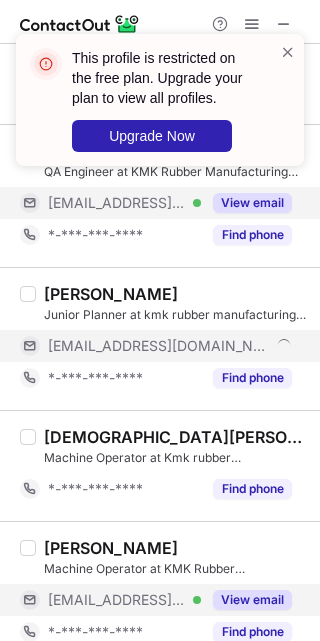 scroll, scrollTop: 2234, scrollLeft: 0, axis: vertical 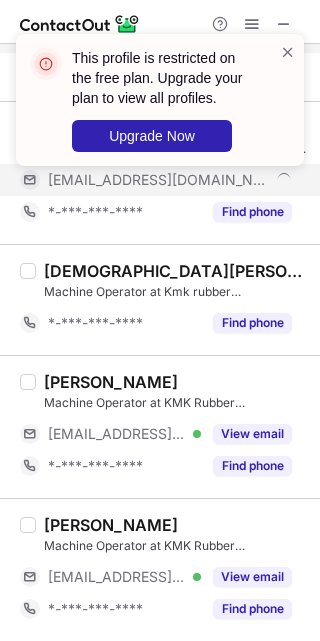 drag, startPoint x: 263, startPoint y: 438, endPoint x: 270, endPoint y: 486, distance: 48.507732 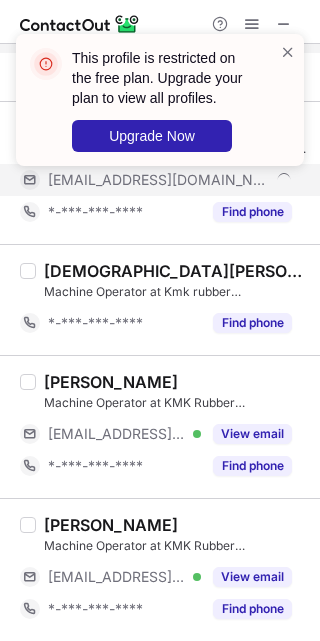 click on "View email" at bounding box center (252, 434) 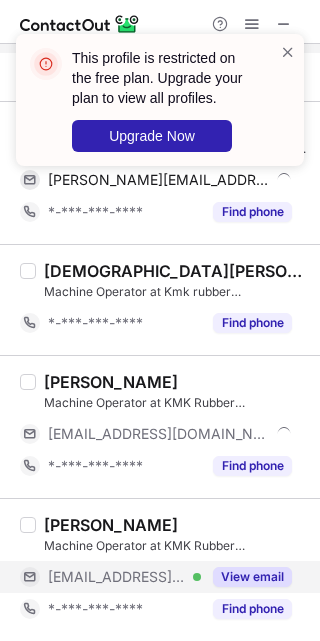 click on "View email" at bounding box center [252, 577] 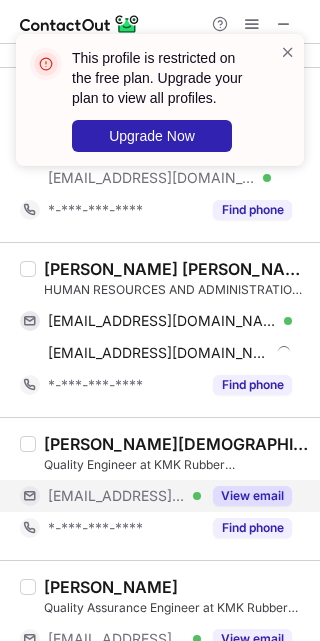 scroll, scrollTop: 0, scrollLeft: 0, axis: both 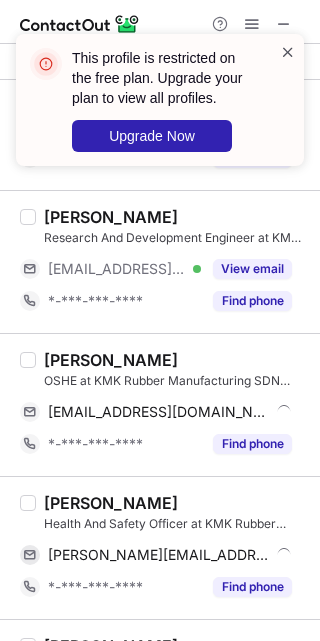 click at bounding box center (288, 52) 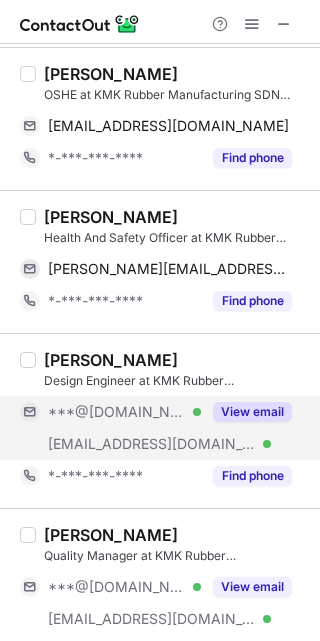 scroll, scrollTop: 300, scrollLeft: 0, axis: vertical 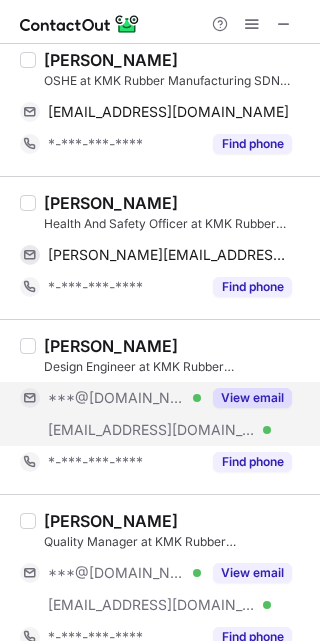 click on "[PERSON_NAME] Design Engineer at KMK Rubber Manufacturing Sdn Bhd ***@[DOMAIN_NAME] Verified [EMAIL_ADDRESS][DOMAIN_NAME] Verified View email *-***-***-**** Find phone" at bounding box center (160, 406) 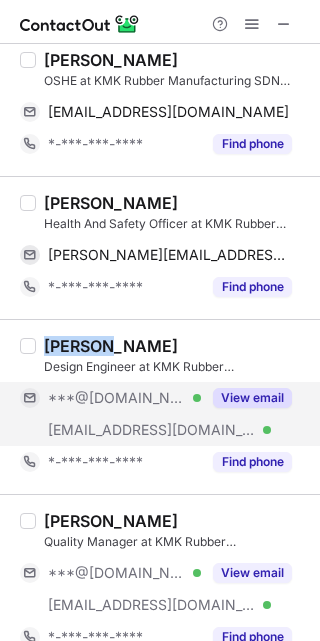 click on "[PERSON_NAME] Design Engineer at KMK Rubber Manufacturing Sdn Bhd ***@[DOMAIN_NAME] Verified [EMAIL_ADDRESS][DOMAIN_NAME] Verified View email *-***-***-**** Find phone" at bounding box center (160, 406) 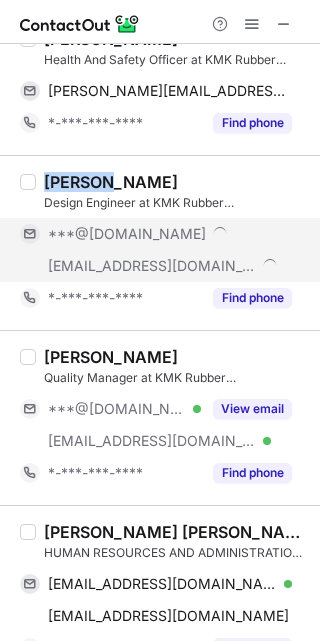 scroll, scrollTop: 600, scrollLeft: 0, axis: vertical 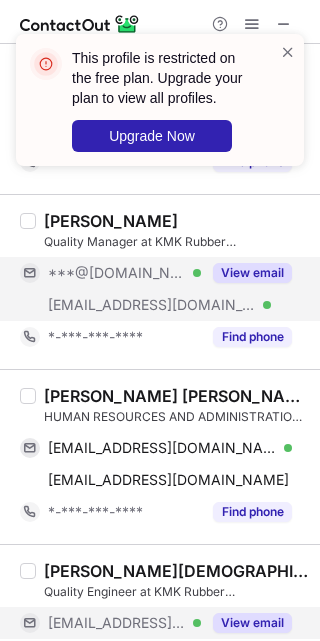 click on "View email" at bounding box center [252, 273] 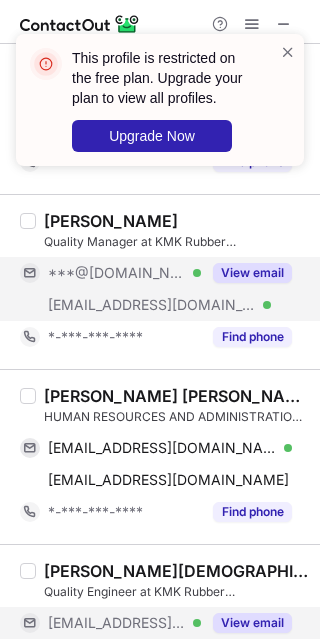 click on "[PERSON_NAME] [PERSON_NAME]" at bounding box center [176, 396] 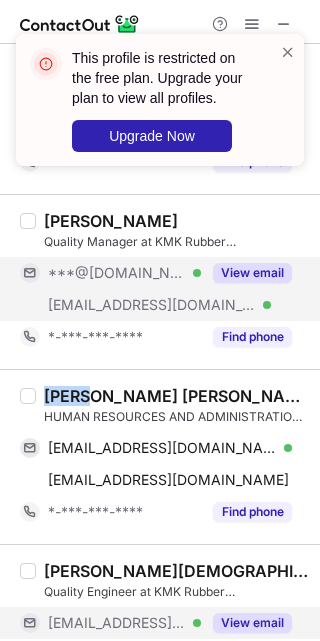 click on "[PERSON_NAME] [PERSON_NAME]" at bounding box center [176, 396] 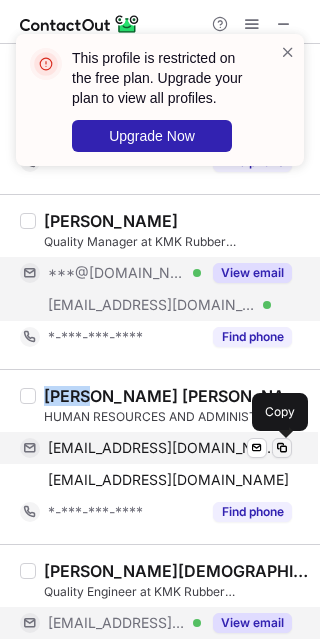 click at bounding box center (282, 448) 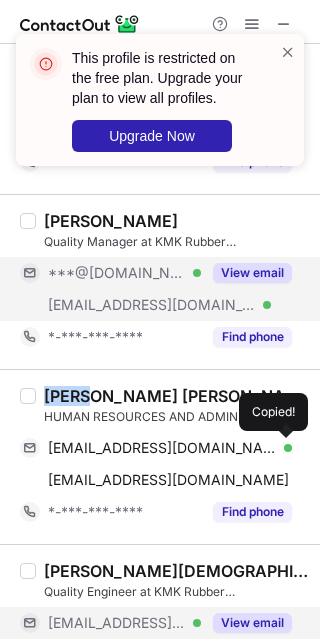 type 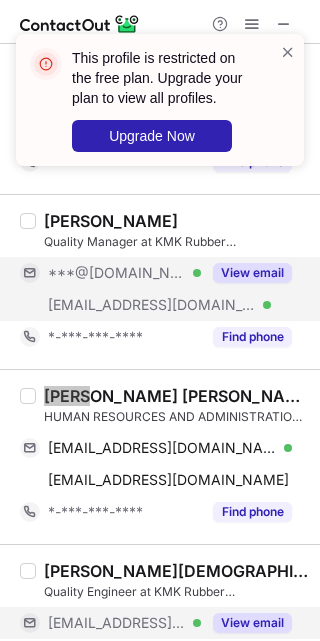 scroll, scrollTop: 750, scrollLeft: 0, axis: vertical 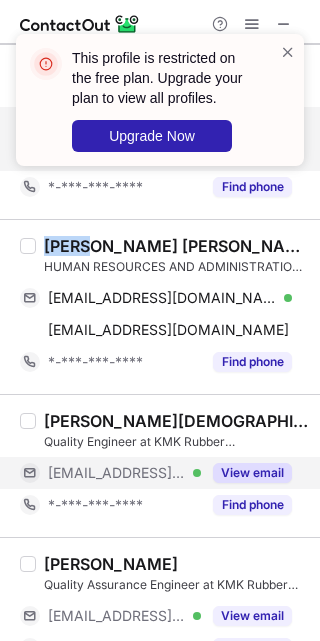 drag, startPoint x: 273, startPoint y: 471, endPoint x: 238, endPoint y: 464, distance: 35.69314 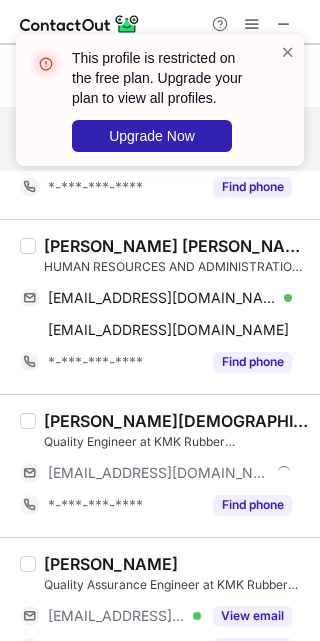 click on "[PERSON_NAME] Tamili Quality Engineer at KMK Rubber Manufacturing SDN BHD [EMAIL_ADDRESS][DOMAIN_NAME] *-***-***-**** Find phone" at bounding box center [160, 465] 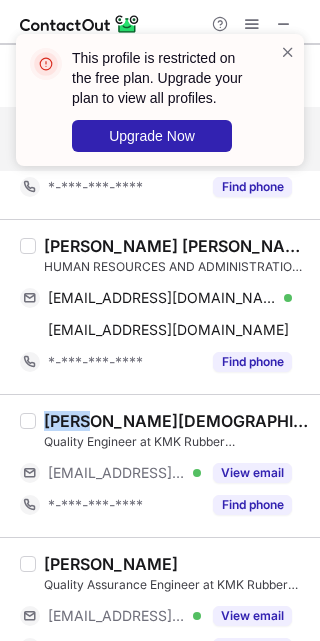 click on "[PERSON_NAME] Tamili Quality Engineer at KMK Rubber Manufacturing SDN BHD [EMAIL_ADDRESS][DOMAIN_NAME] Verified View email *-***-***-**** Find phone" at bounding box center [160, 465] 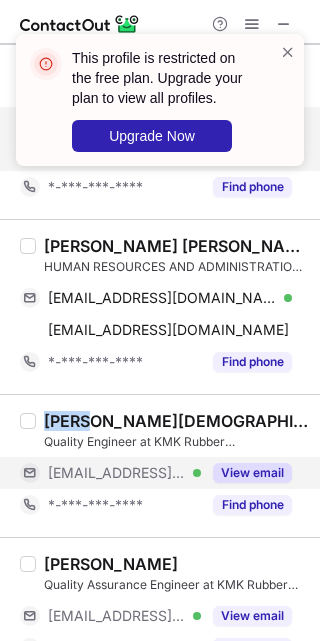 click on "View email" at bounding box center (252, 473) 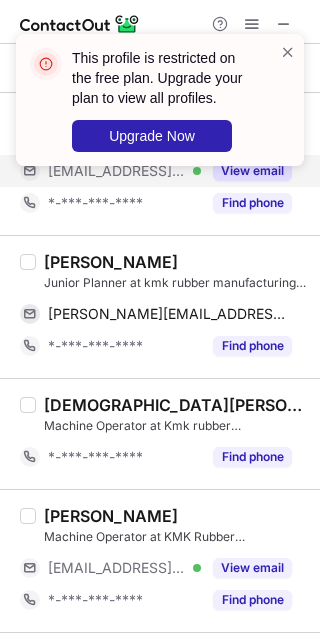 scroll, scrollTop: 2234, scrollLeft: 0, axis: vertical 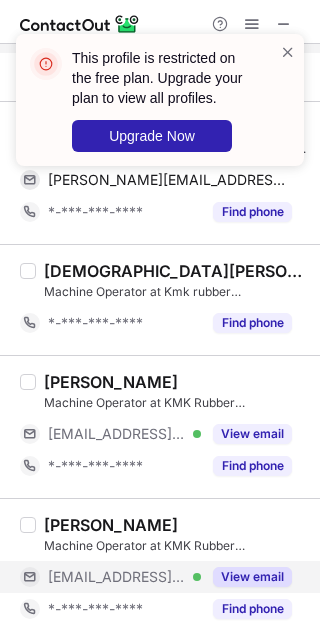 click on "View email" at bounding box center [252, 577] 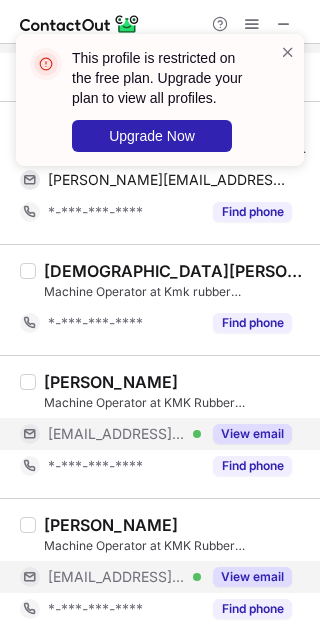 click on "View email" at bounding box center [252, 434] 